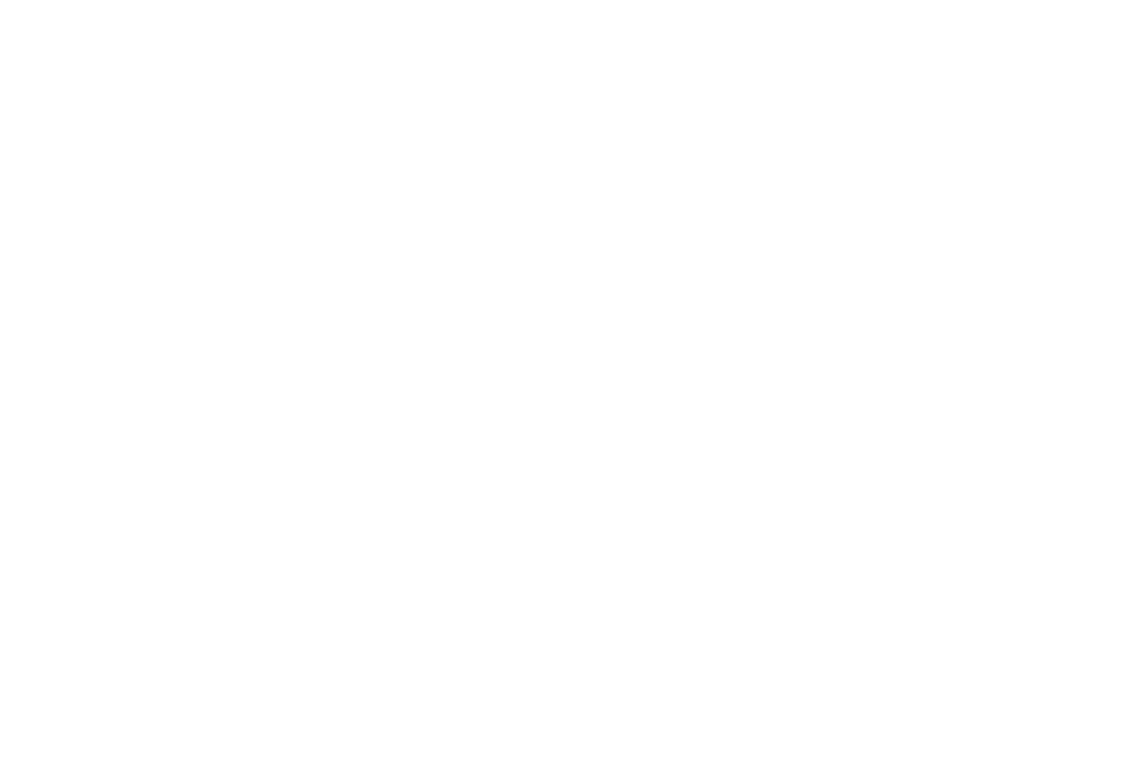 scroll, scrollTop: 0, scrollLeft: 0, axis: both 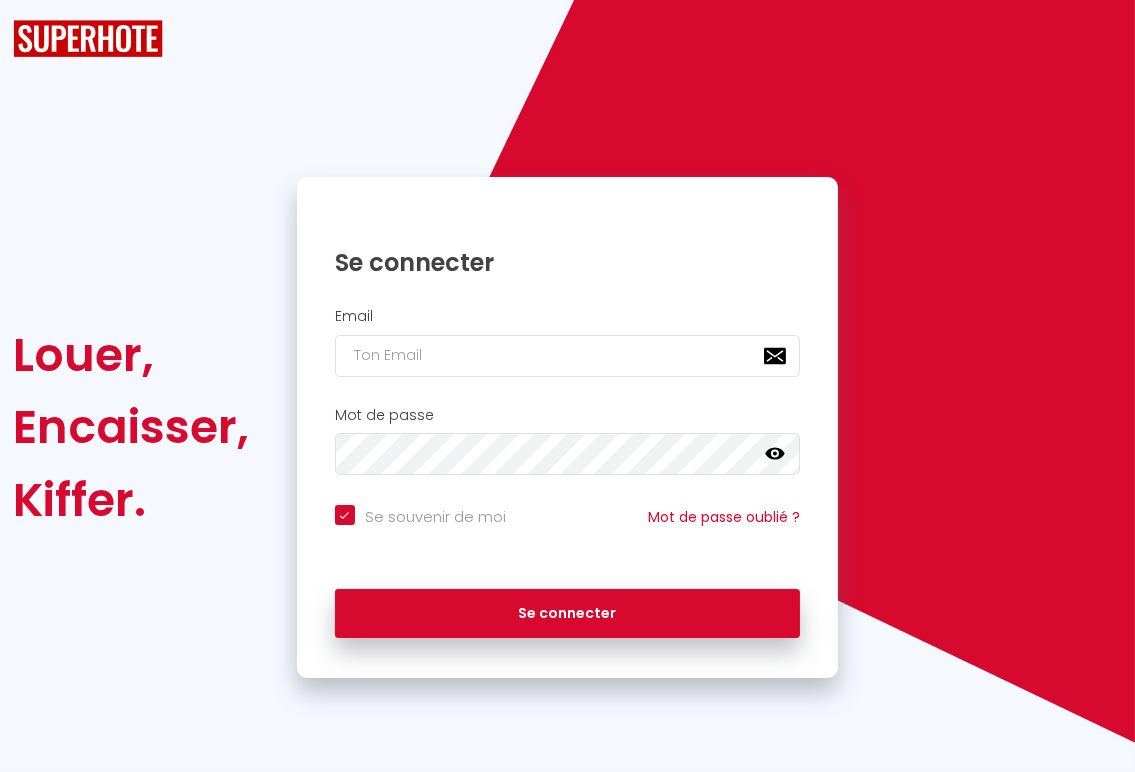 checkbox on "true" 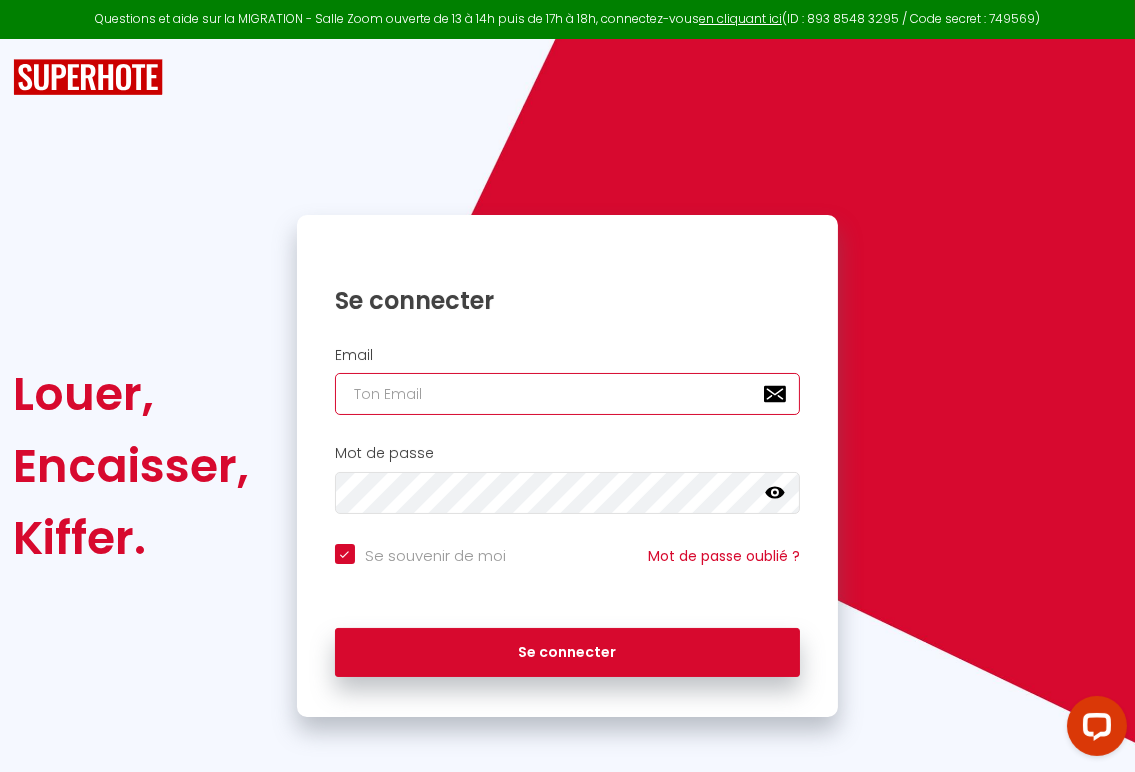 click at bounding box center (567, 394) 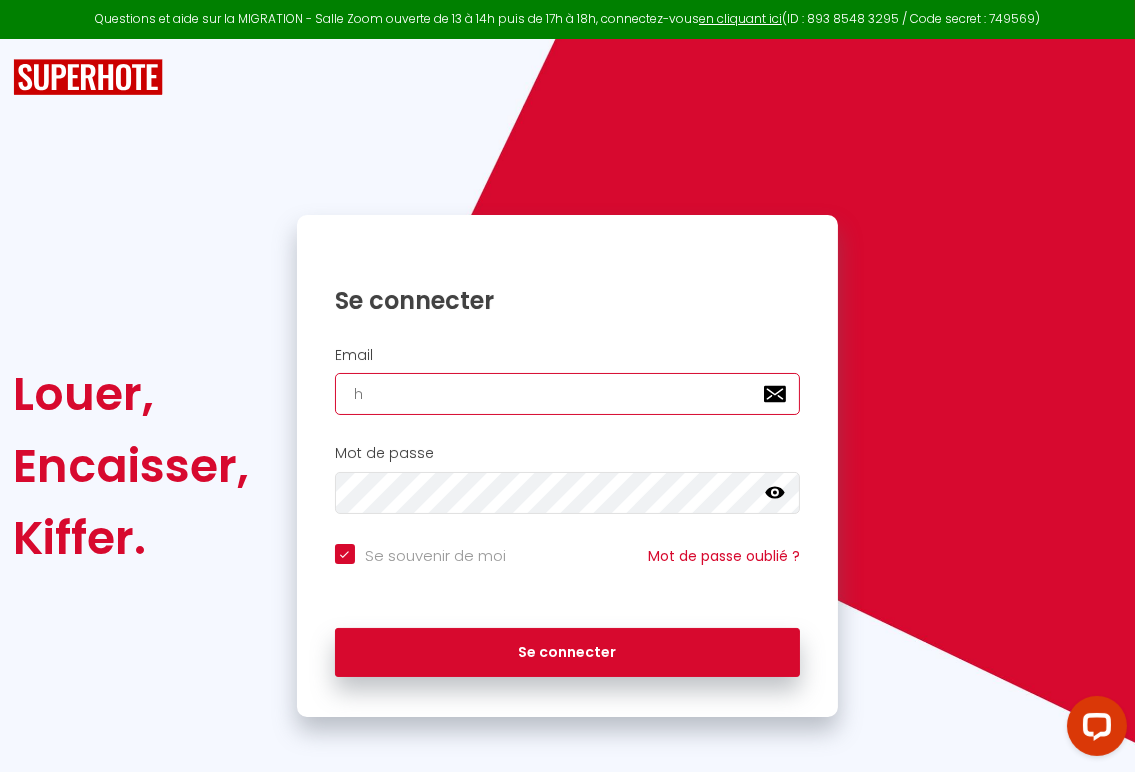 checkbox on "true" 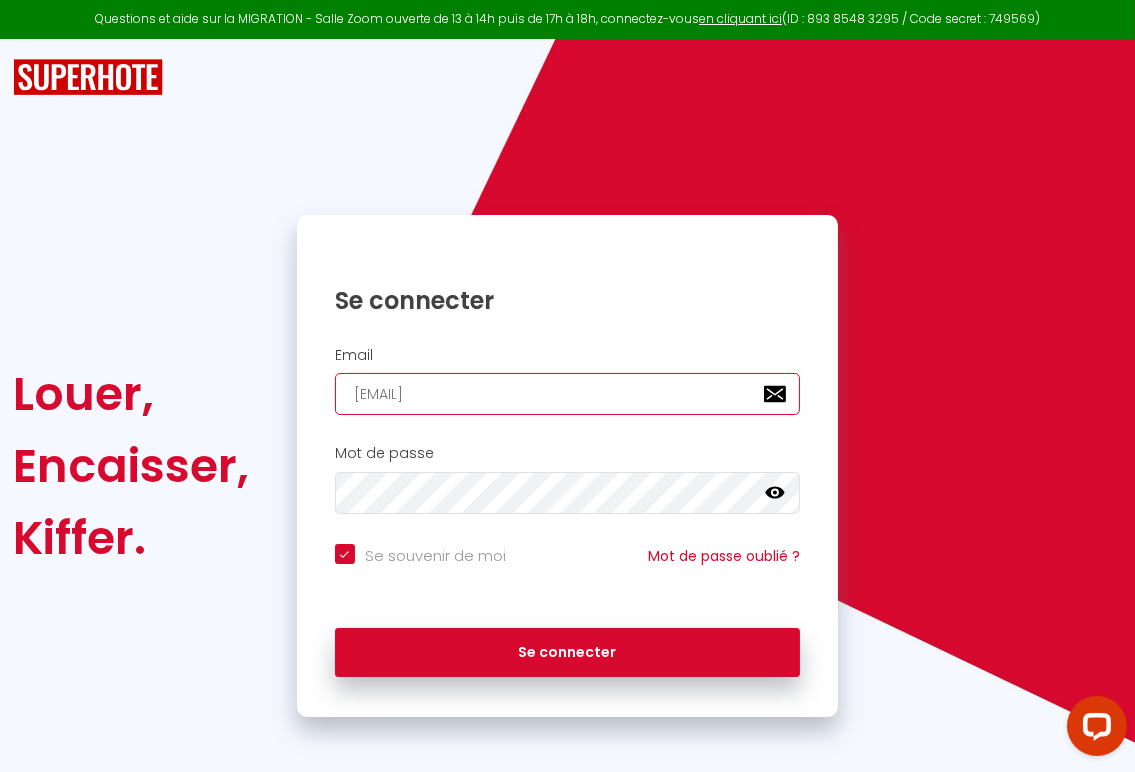 checkbox on "true" 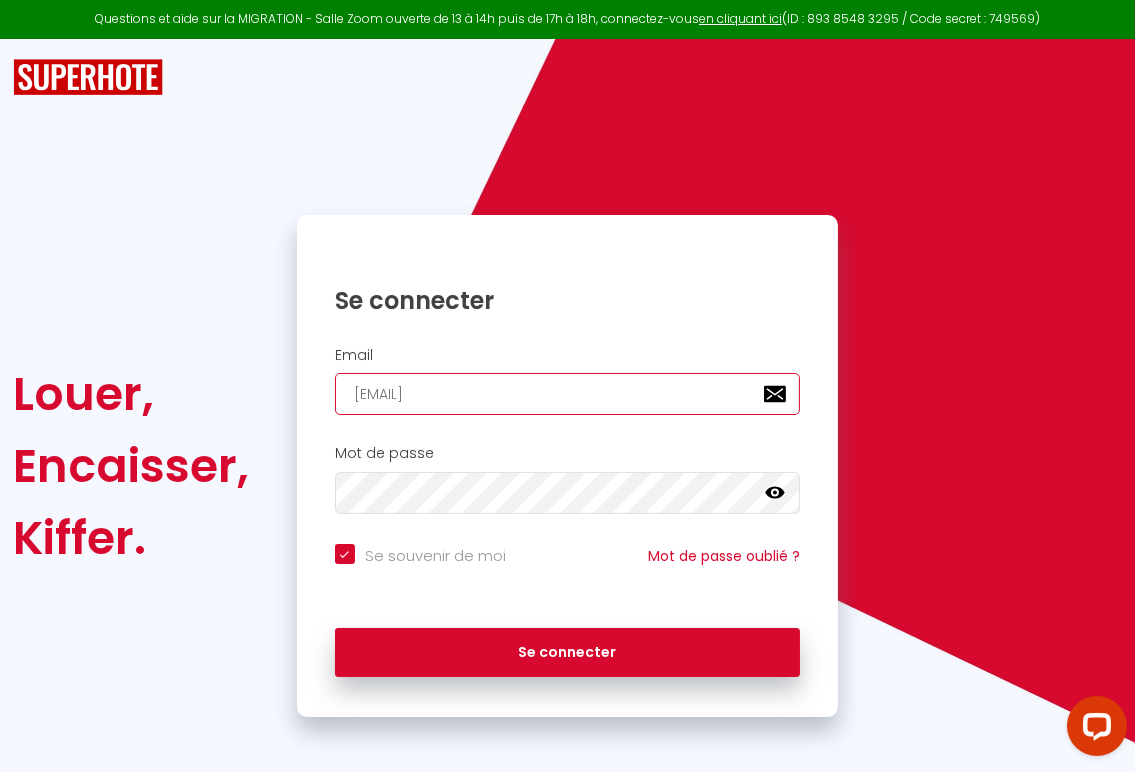 type on "[EMAIL]" 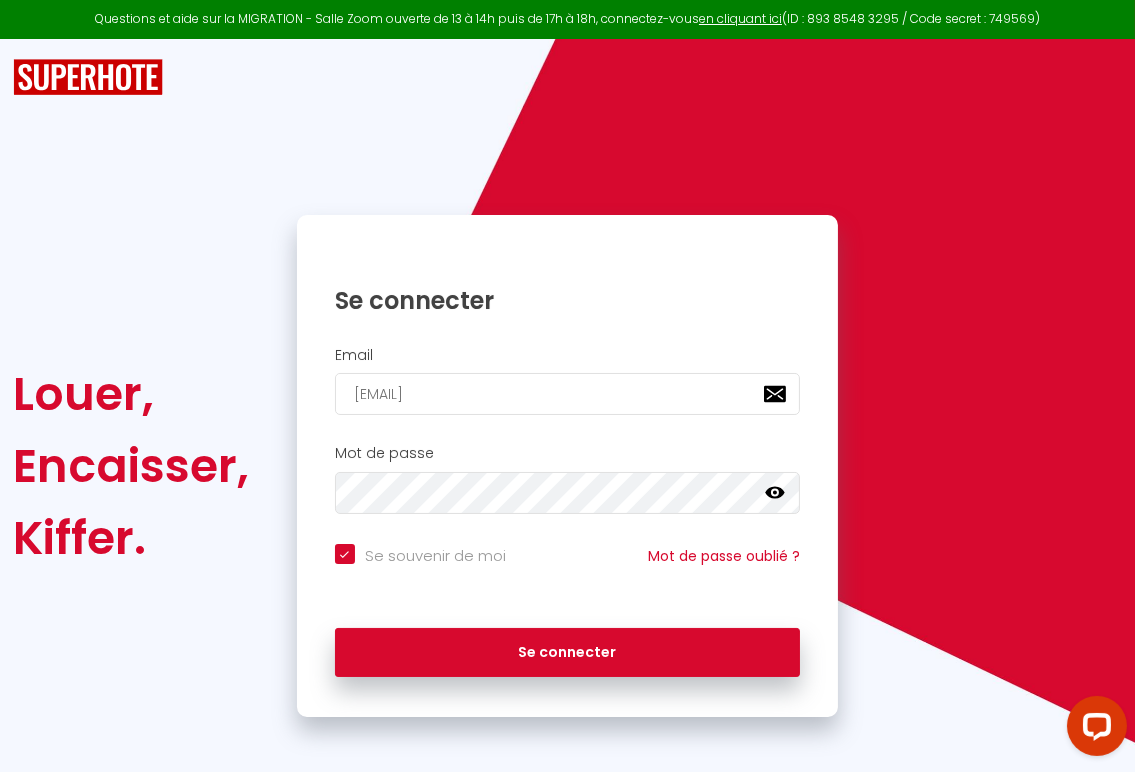 click at bounding box center [775, 496] 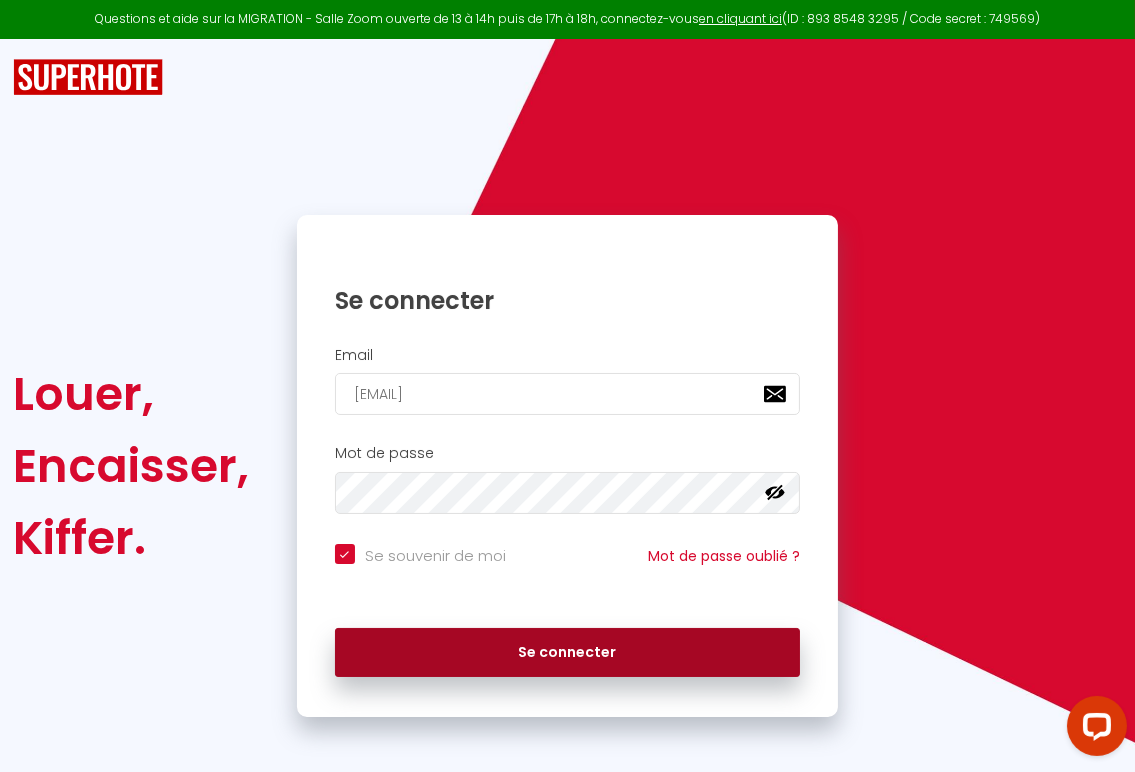 click on "Se connecter" at bounding box center (567, 653) 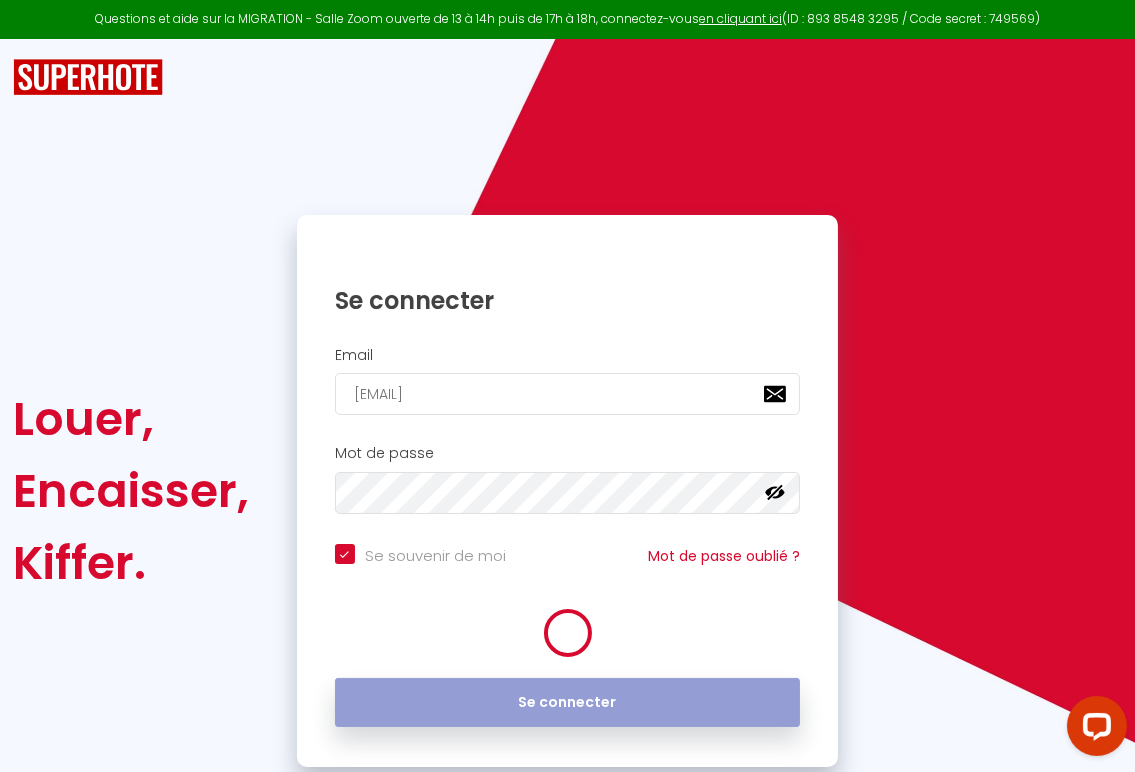 checkbox on "true" 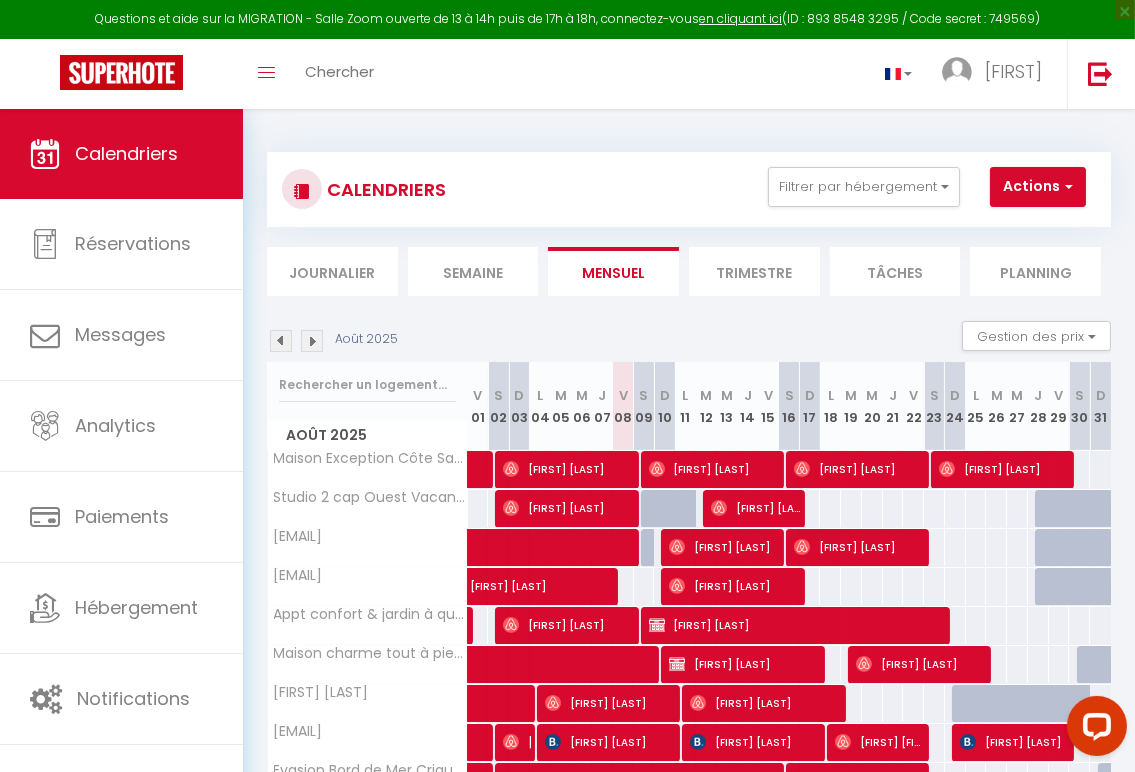 click on "Journalier" at bounding box center [332, 271] 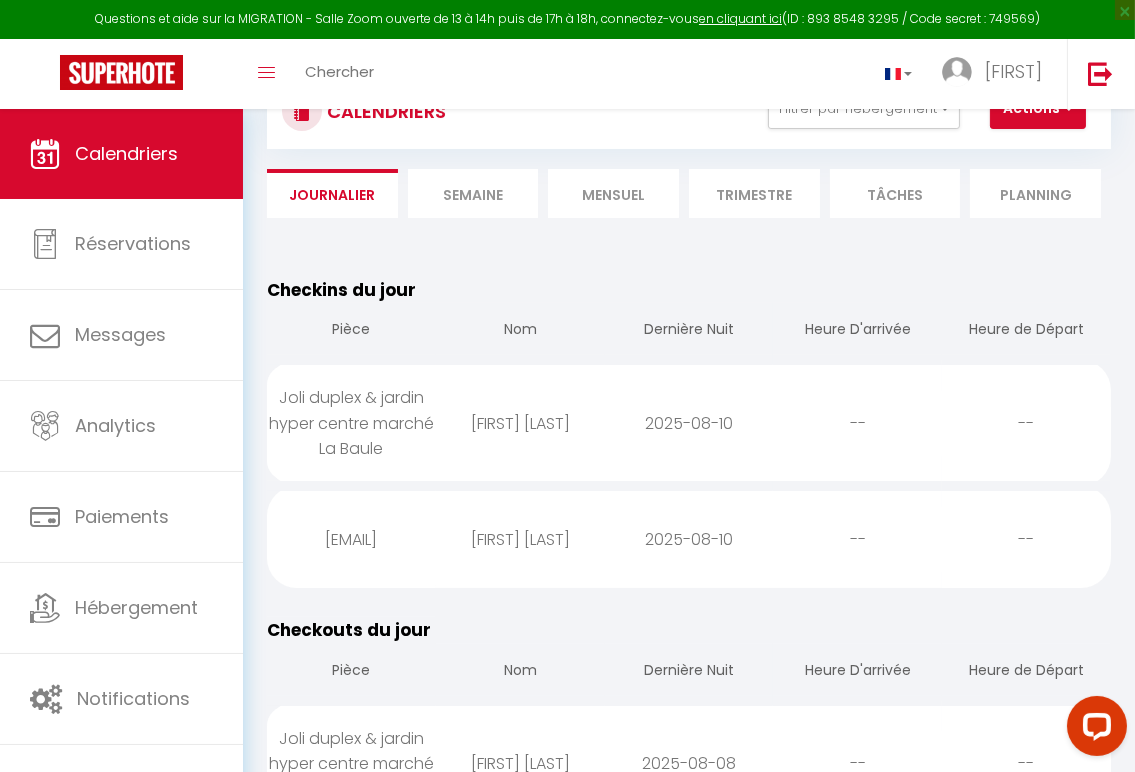 scroll, scrollTop: 0, scrollLeft: 0, axis: both 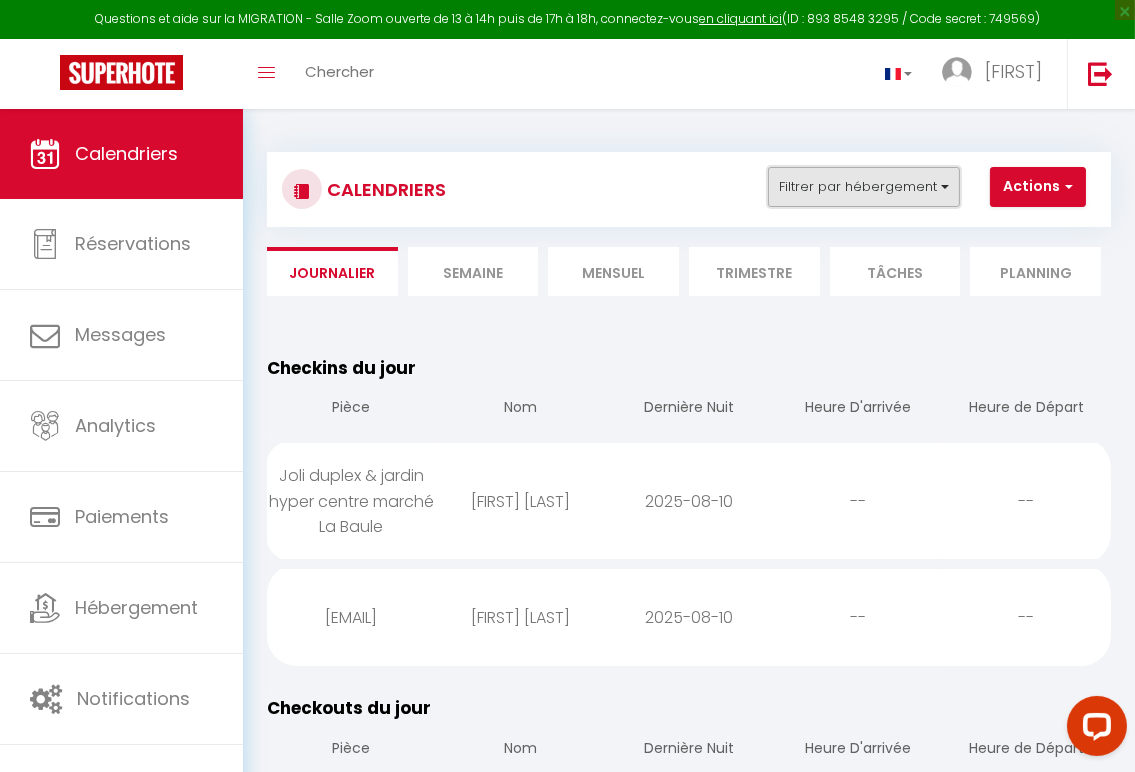 click on "Filtrer par hébergement" at bounding box center (864, 187) 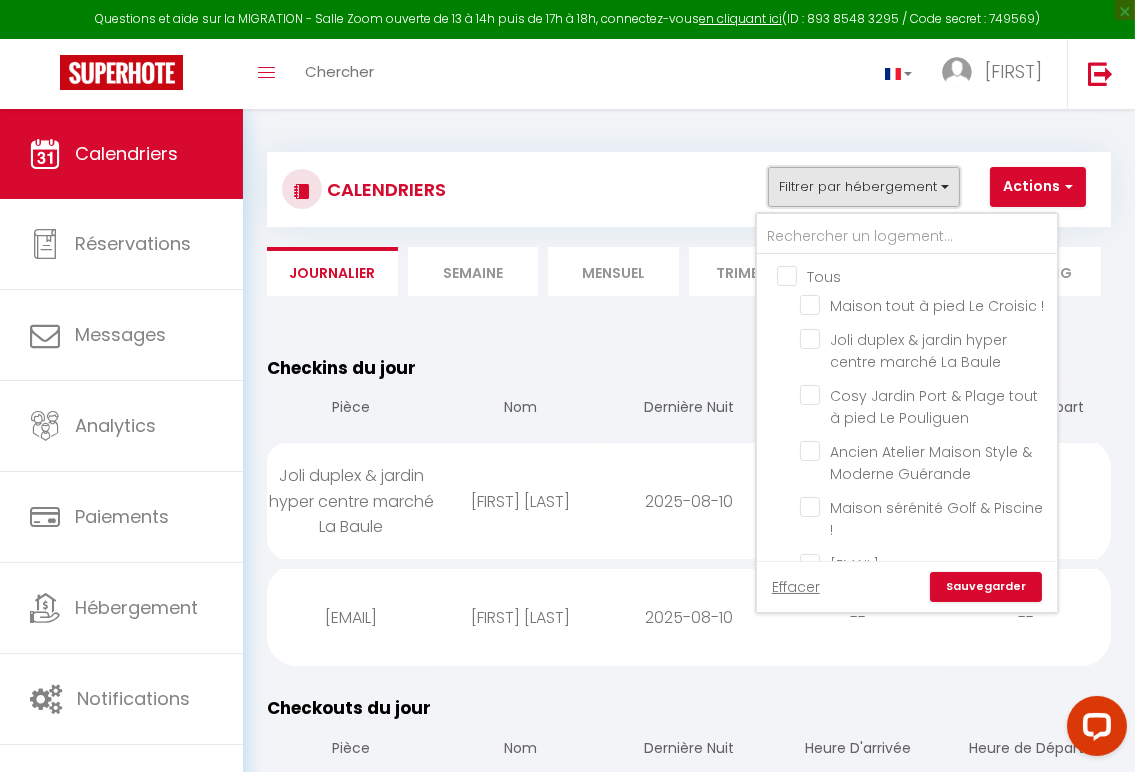 click on "Filtrer par hébergement" at bounding box center [864, 187] 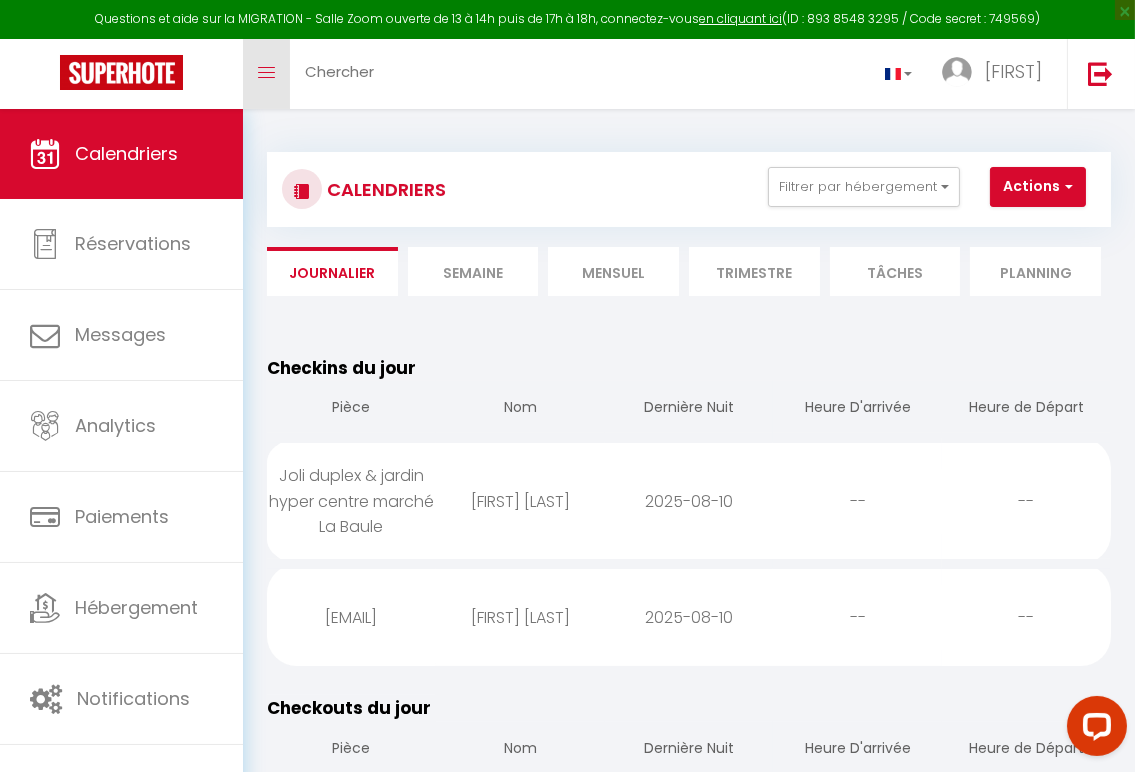 click at bounding box center (266, 73) 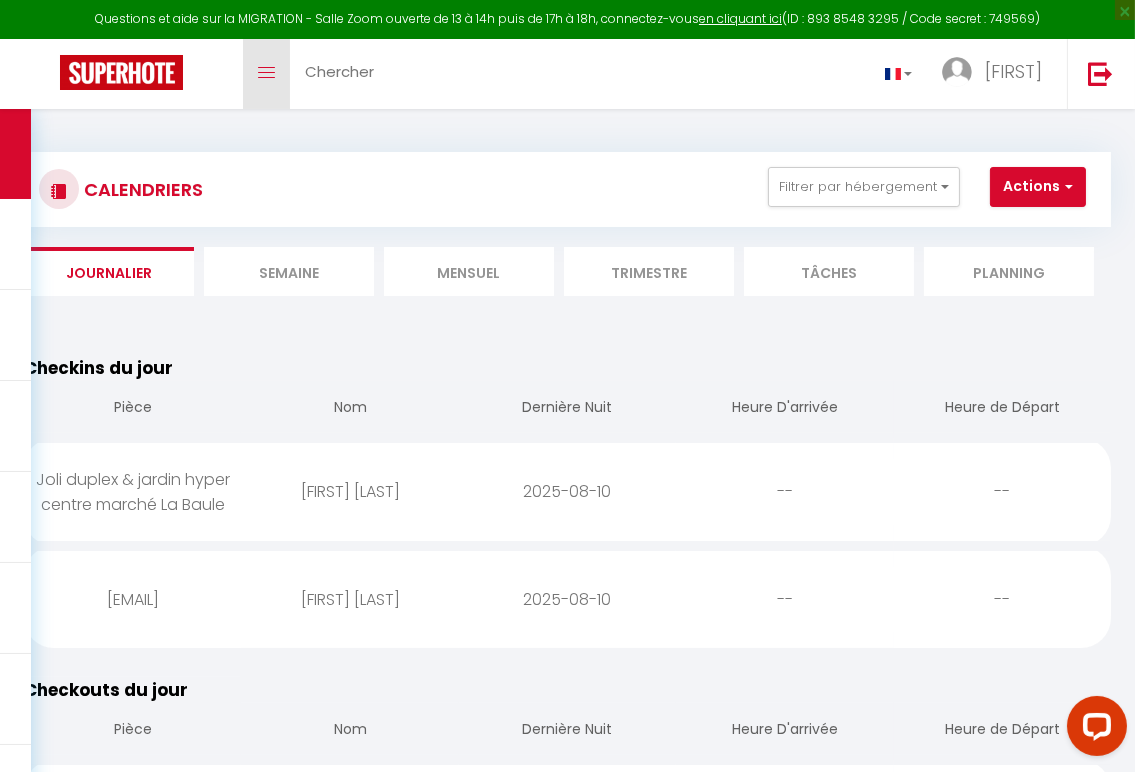 click at bounding box center (266, 73) 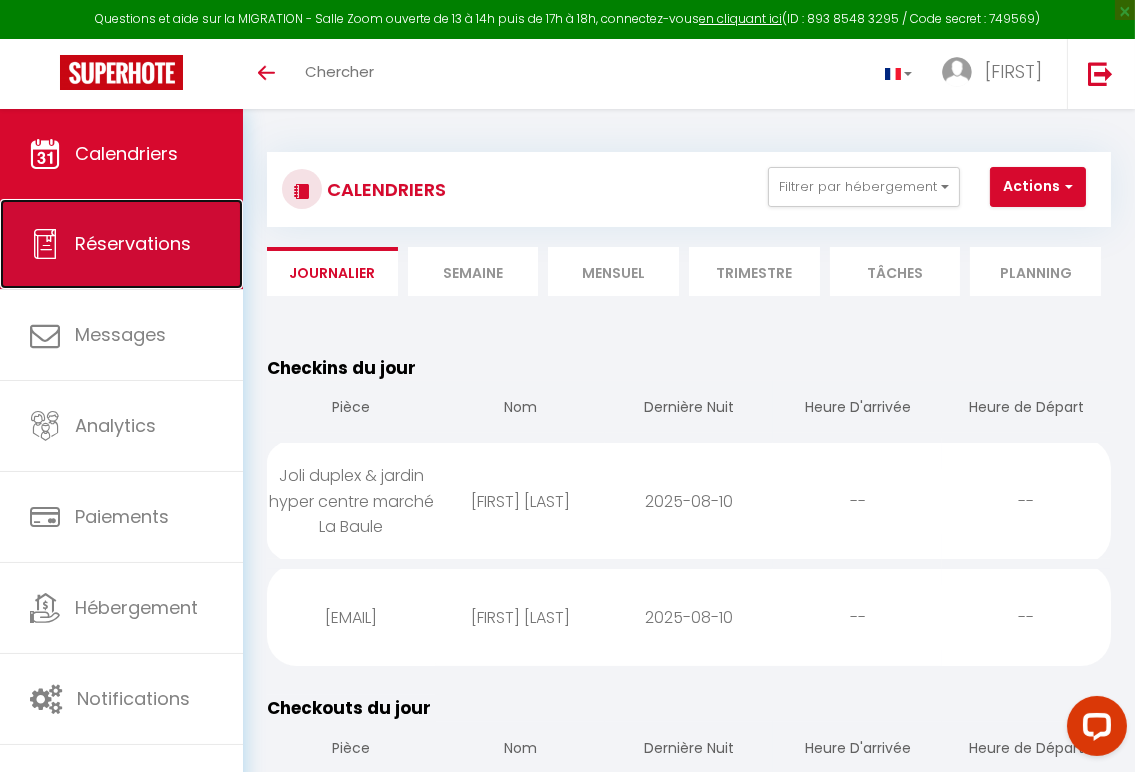 click on "Réservations" at bounding box center [133, 243] 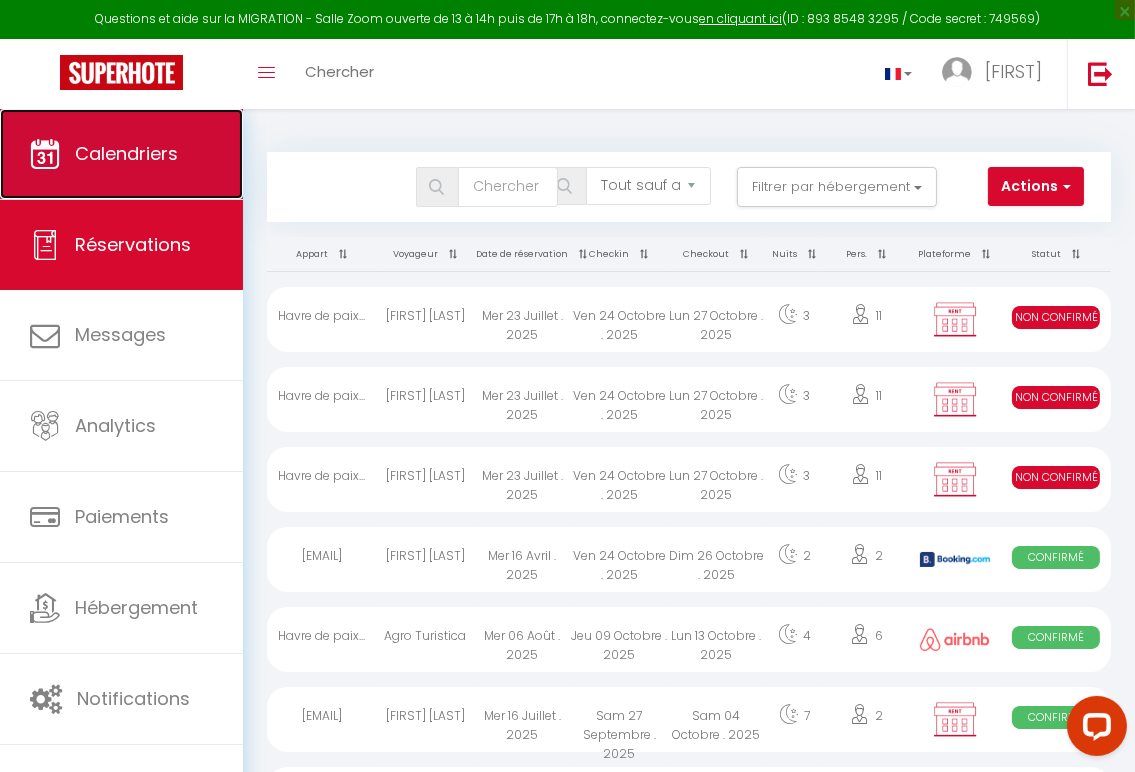 click on "Calendriers" at bounding box center [126, 153] 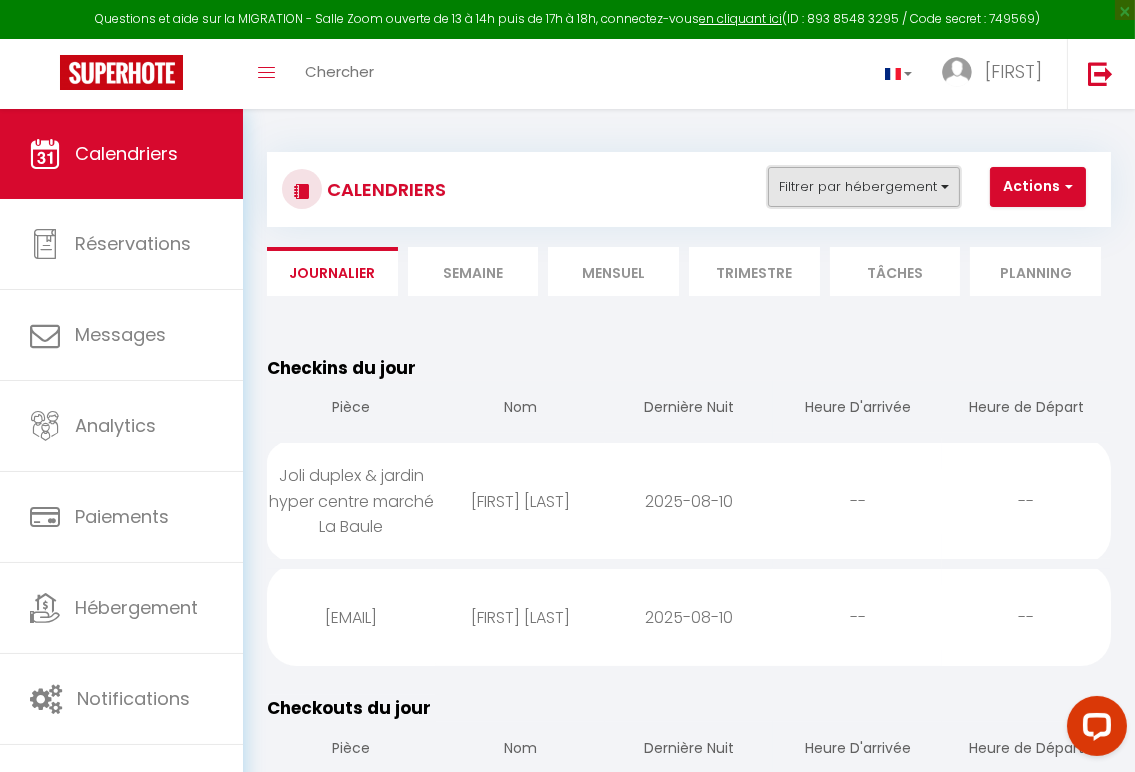click on "Filtrer par hébergement" at bounding box center (864, 187) 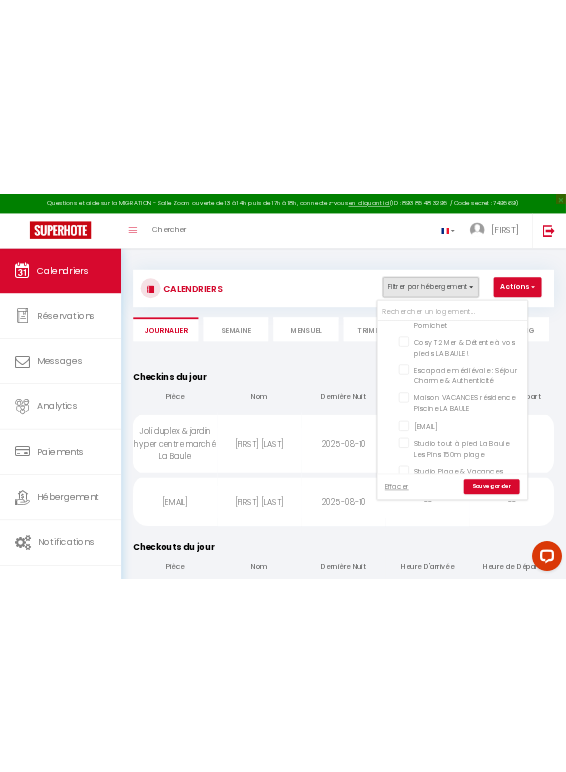 scroll, scrollTop: 579, scrollLeft: 0, axis: vertical 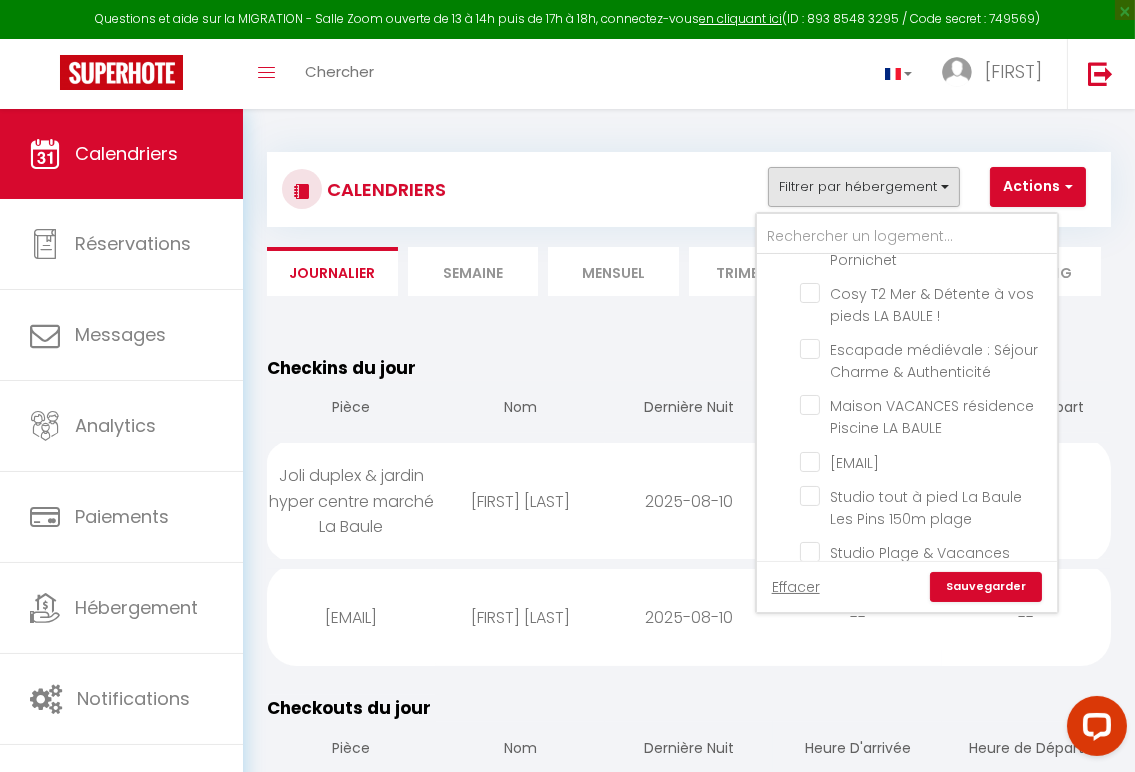 click on "CALENDRIERS
Filtrer par hébergement
Tous       Maison tout à pied Le Croisic     Joli duplex & jardin hyper centre marché La Baule     Cosy Jardin Port & Plage tout à pied Le Pouliguen     Ancien Atelier Maison Style & Moderne Guérande     Maison sérénité Golf & Piscine !     Studio luxe vue panoramique baie La Baule     Studio 5 Cap Ouest Vacances Pornichet     Studio 8 Cap Ouest Vacances Pornichet     Studio 6 Vacances Cap Ouest Pornichet     Studio 7 Cap Ouest Vacances Pornichet     Evasion Bord de Mer Criques & Côte sauvage     Studio 1 Cap Ouest Vacances Pornichet     Cosy T2 Mer & Détente à vos pieds LA BAULE !     Escapade médiévale :  Séjour Charme & Authenticité     Maison VACANCES résidence Piscine LA BAULE     Séjour Confort  Mer & Littoral Le Croisic     Studio tout à pied La Baule Les Pins 150m plage     Studio Plage & Vacances "Résidence Valentin"     Havre de paix à 2 pas du Port - Maison Le Croisic" at bounding box center [689, 2008] 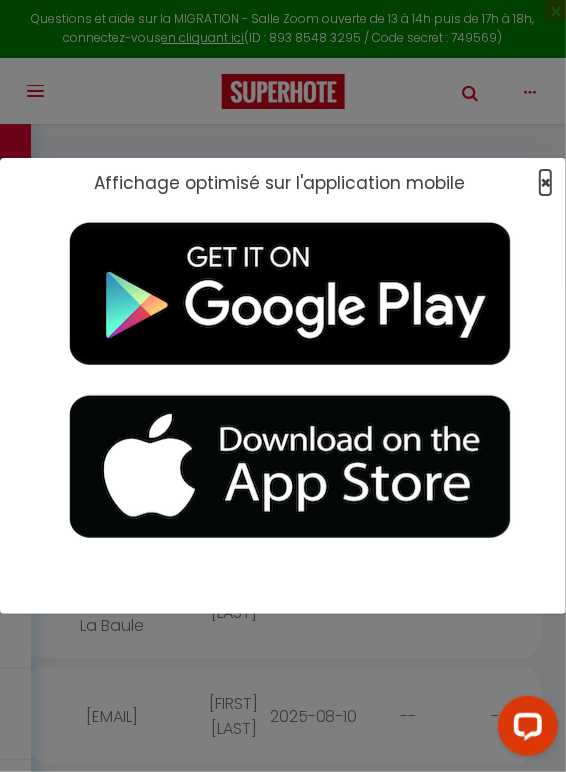 click on "×" at bounding box center [545, 182] 